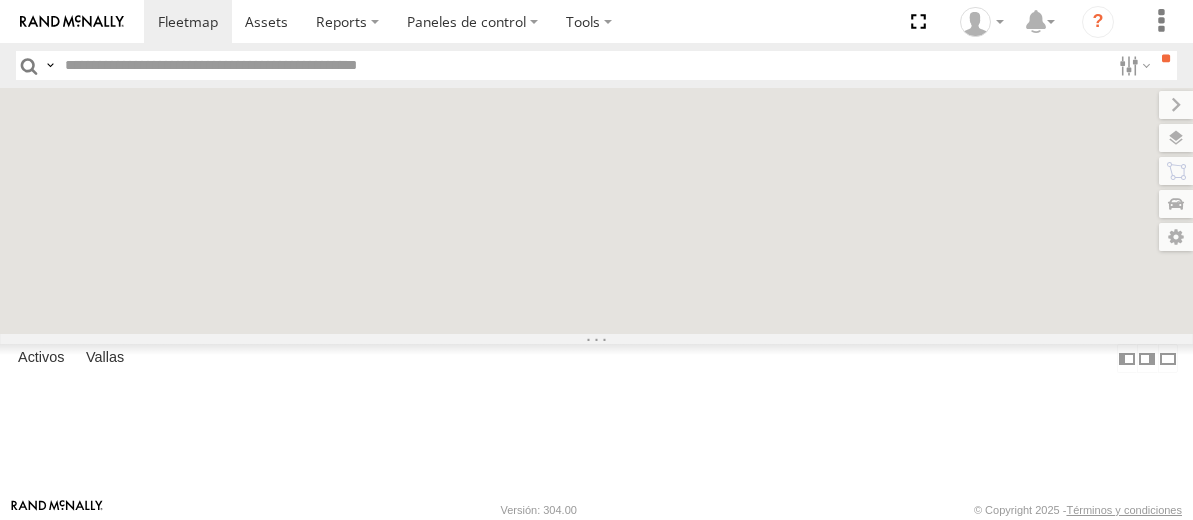 scroll, scrollTop: 0, scrollLeft: 0, axis: both 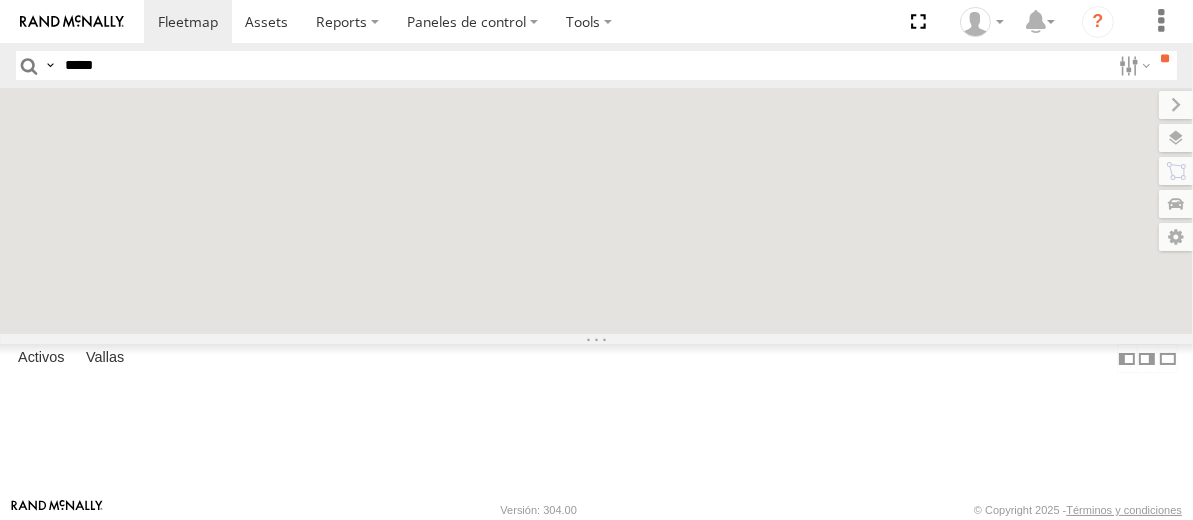 type on "*****" 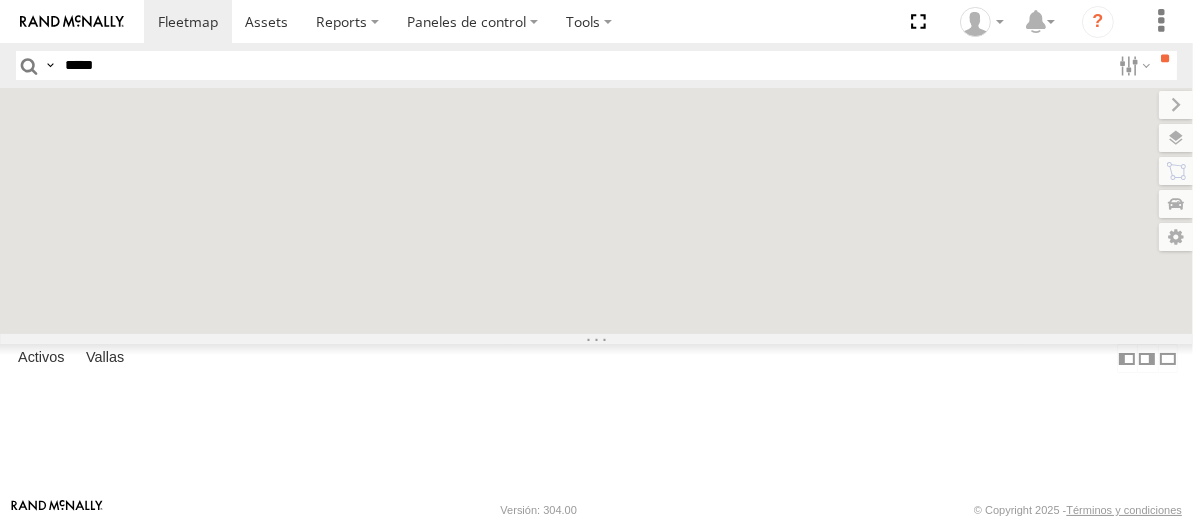 click on "**" at bounding box center [1165, 59] 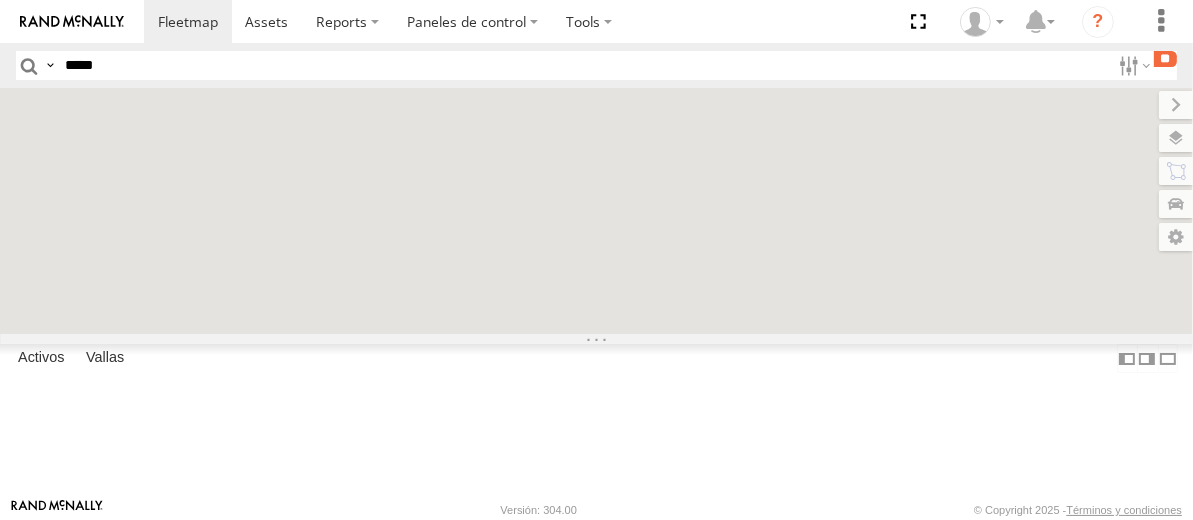click on "**" at bounding box center (1165, 59) 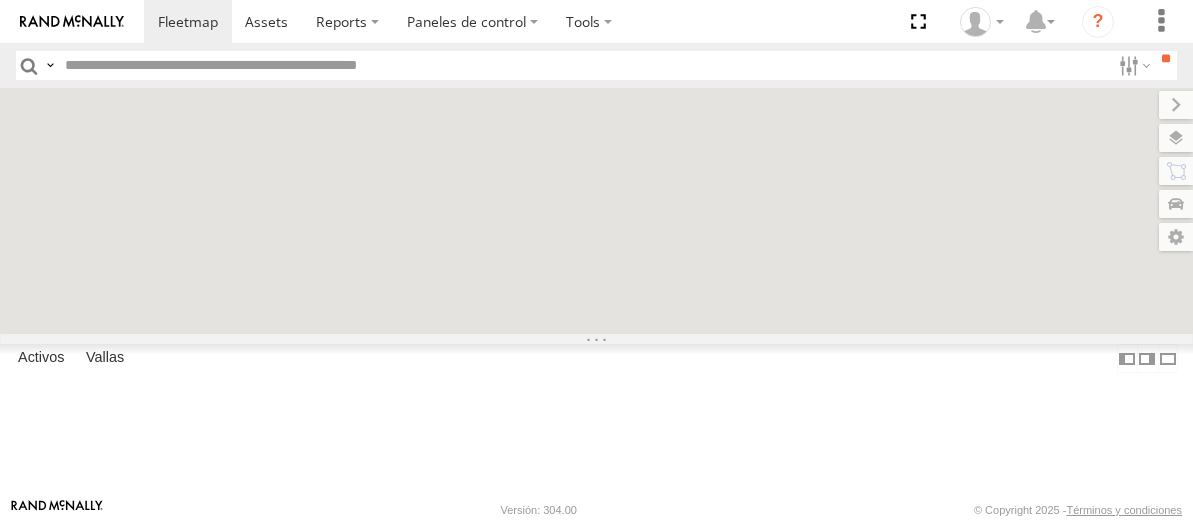 scroll, scrollTop: 0, scrollLeft: 0, axis: both 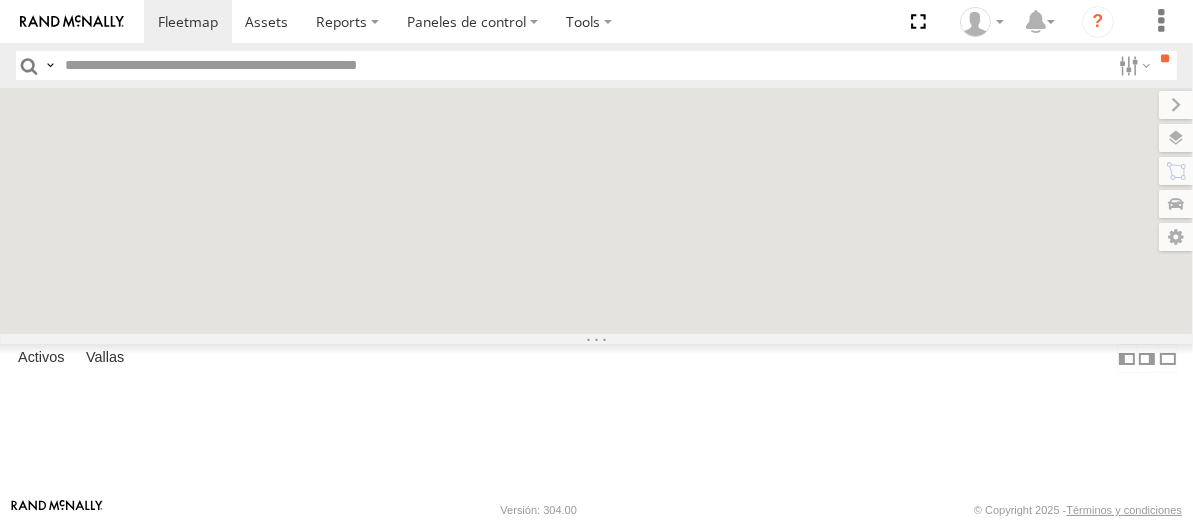 click at bounding box center [583, 65] 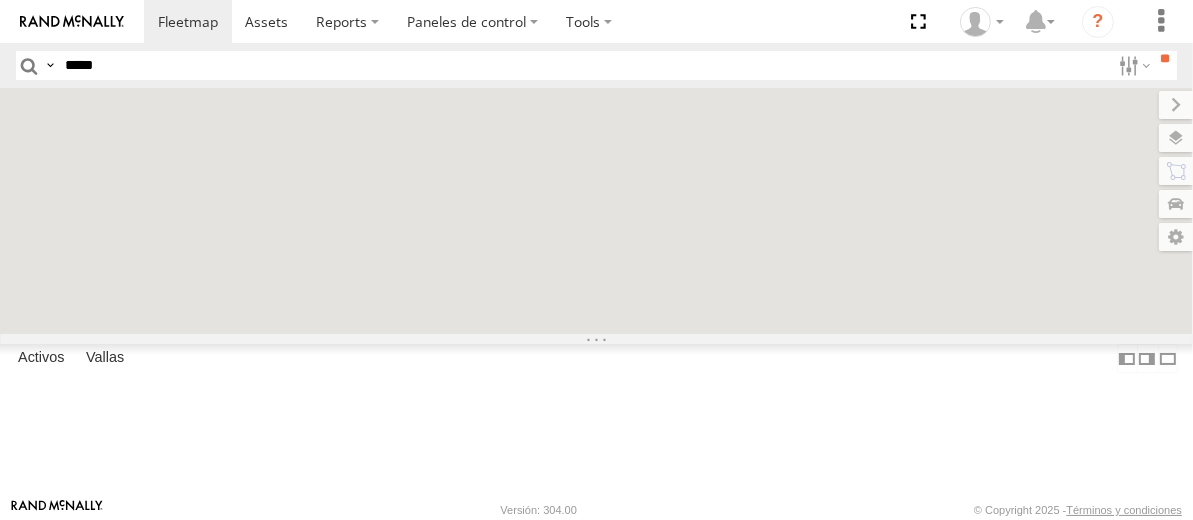 type on "*****" 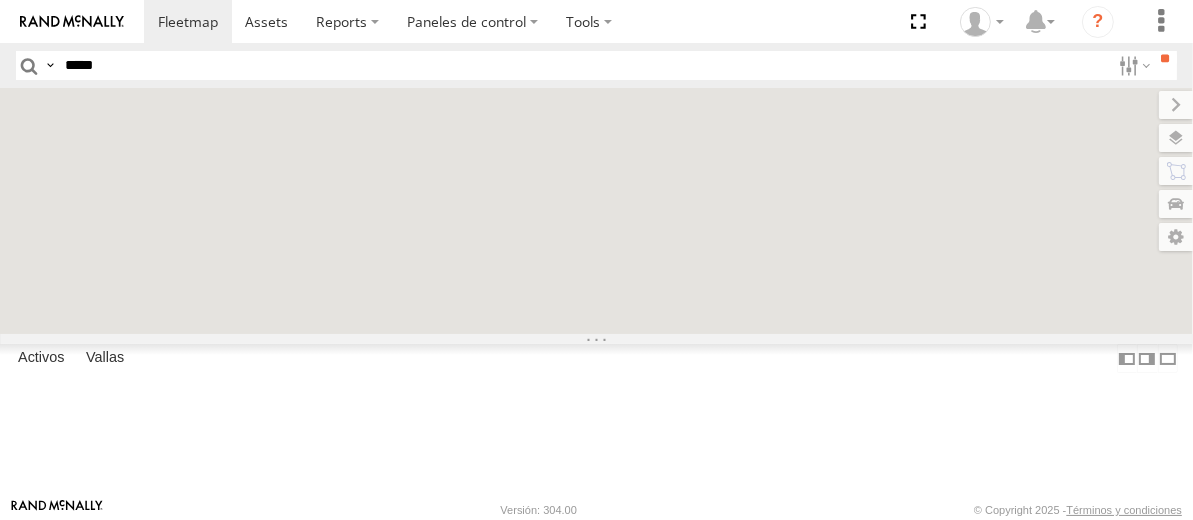 click on "**" at bounding box center [1165, 59] 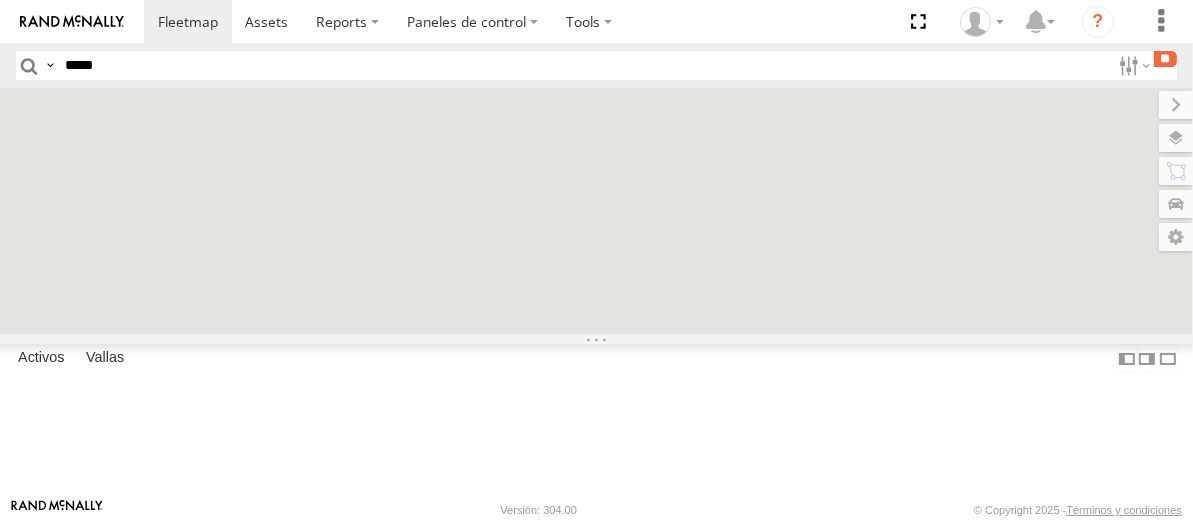 click on "**" at bounding box center (1165, 59) 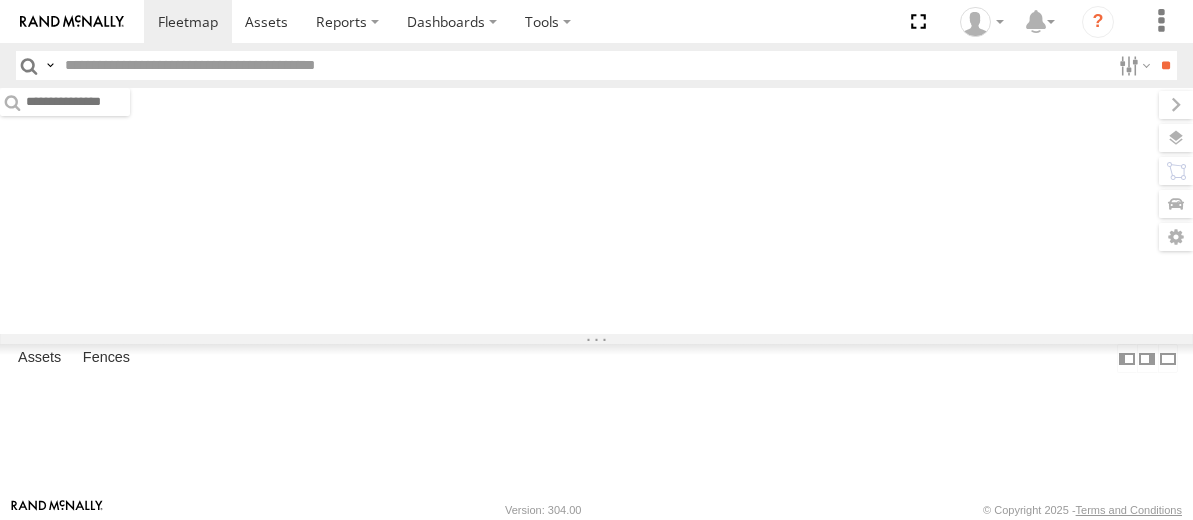 scroll, scrollTop: 0, scrollLeft: 0, axis: both 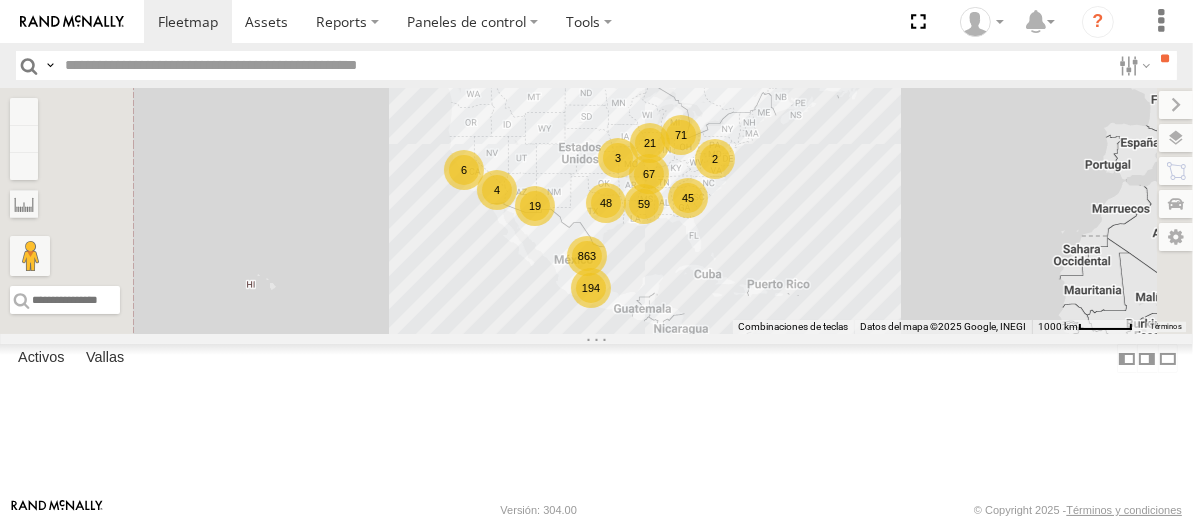 click at bounding box center (583, 65) 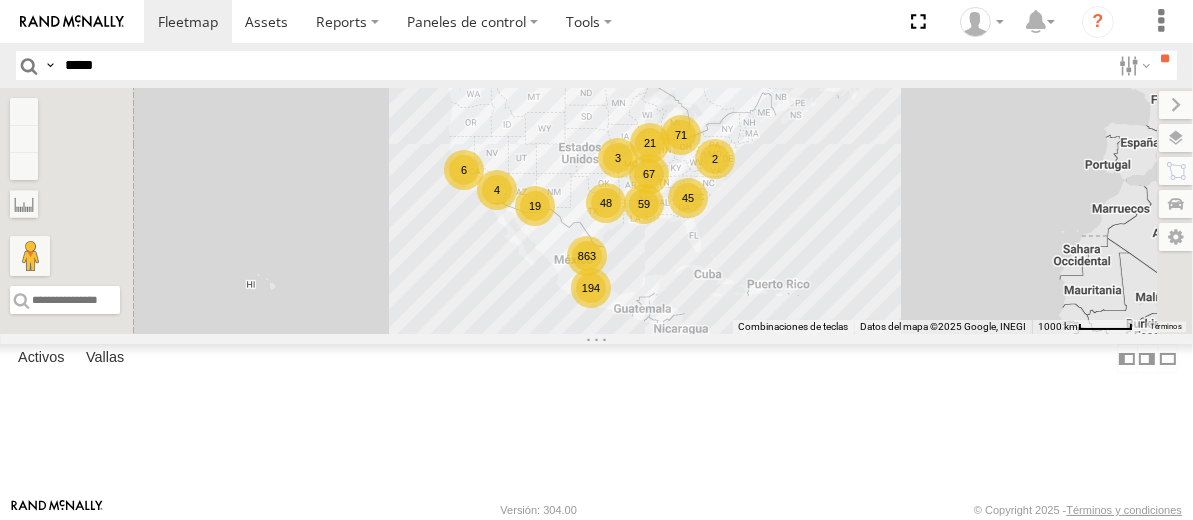 type on "*****" 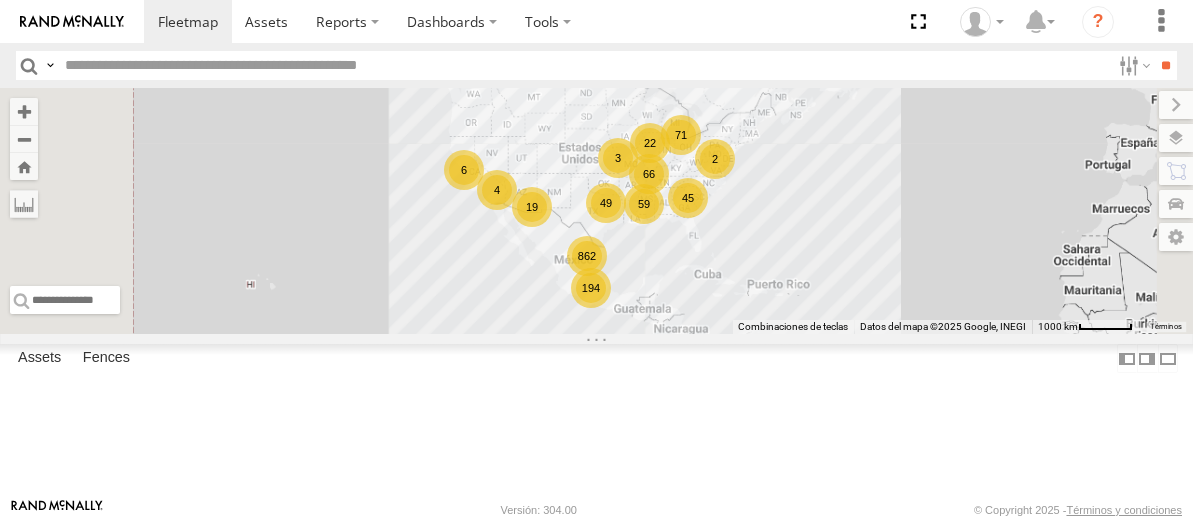 scroll, scrollTop: 0, scrollLeft: 0, axis: both 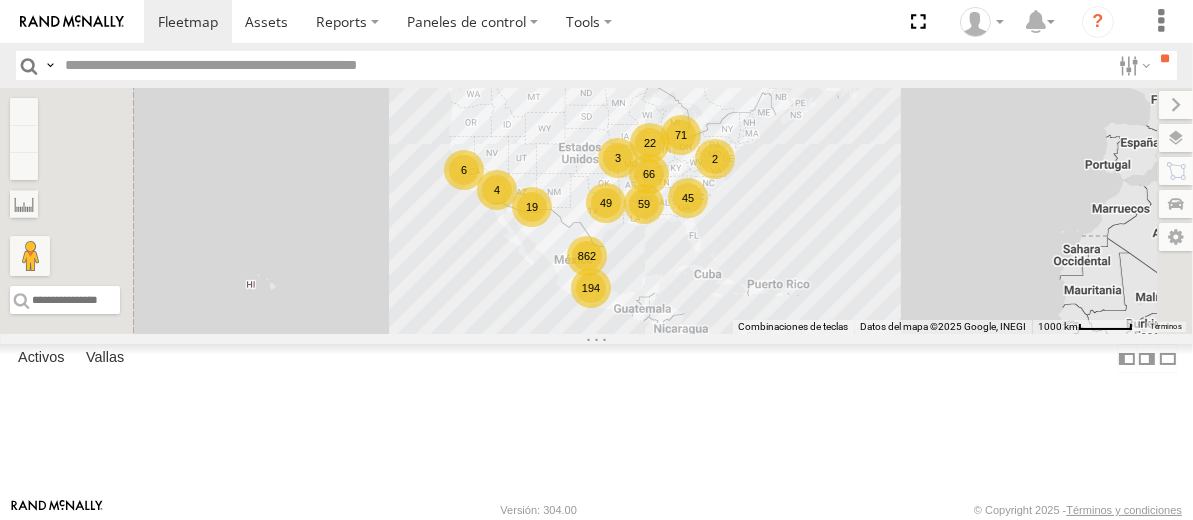 click at bounding box center [583, 65] 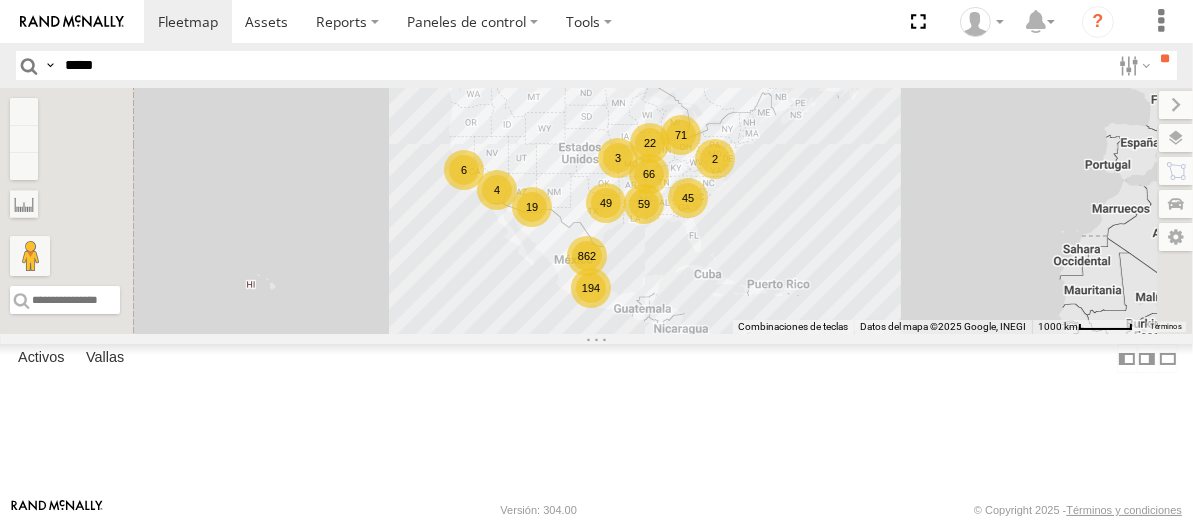 click on "**" at bounding box center [1165, 59] 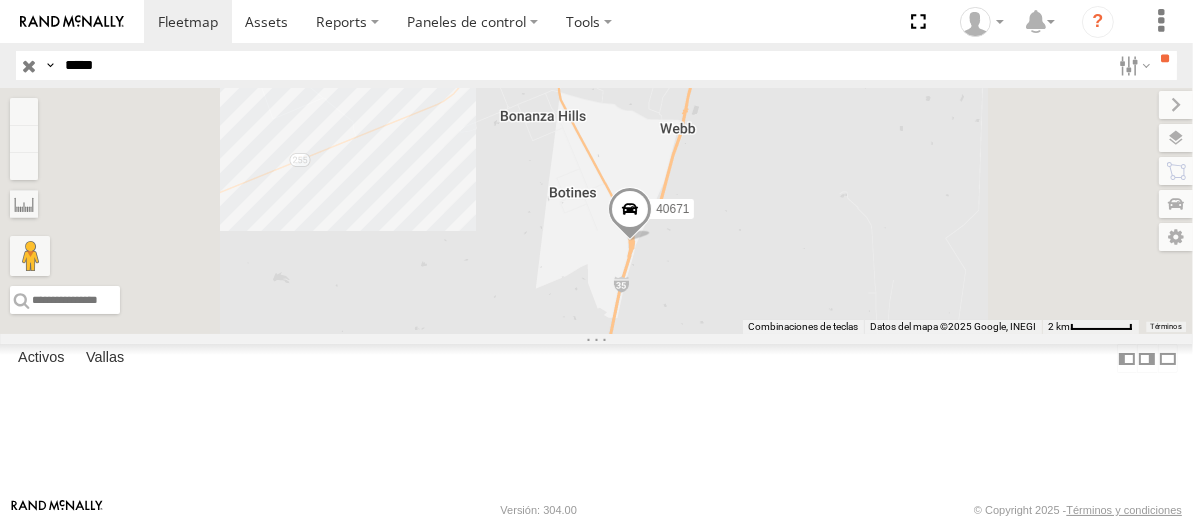 drag, startPoint x: 128, startPoint y: 63, endPoint x: 45, endPoint y: 51, distance: 83.86298 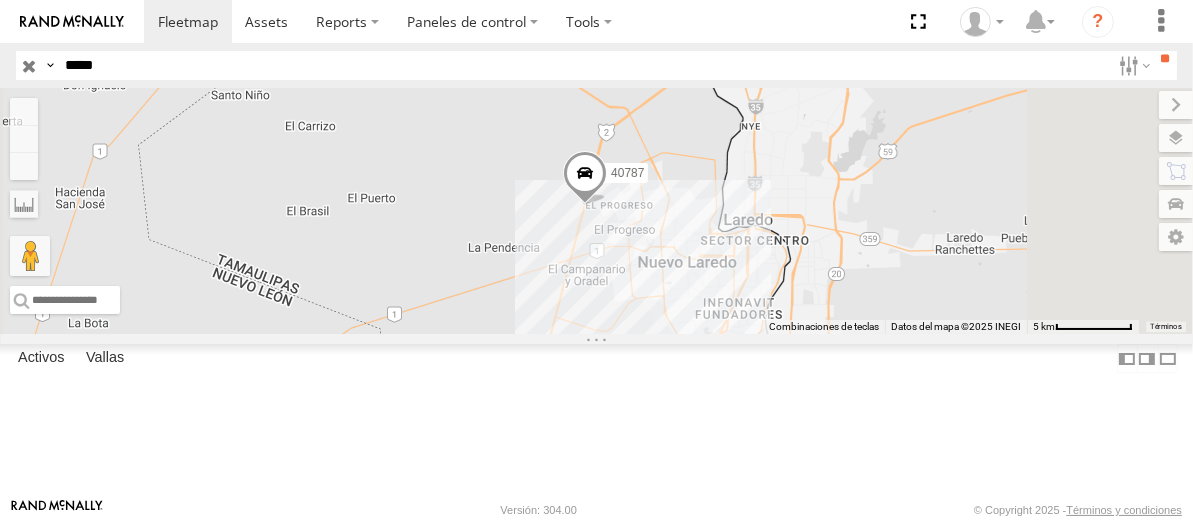 drag, startPoint x: 139, startPoint y: 66, endPoint x: 17, endPoint y: 62, distance: 122.06556 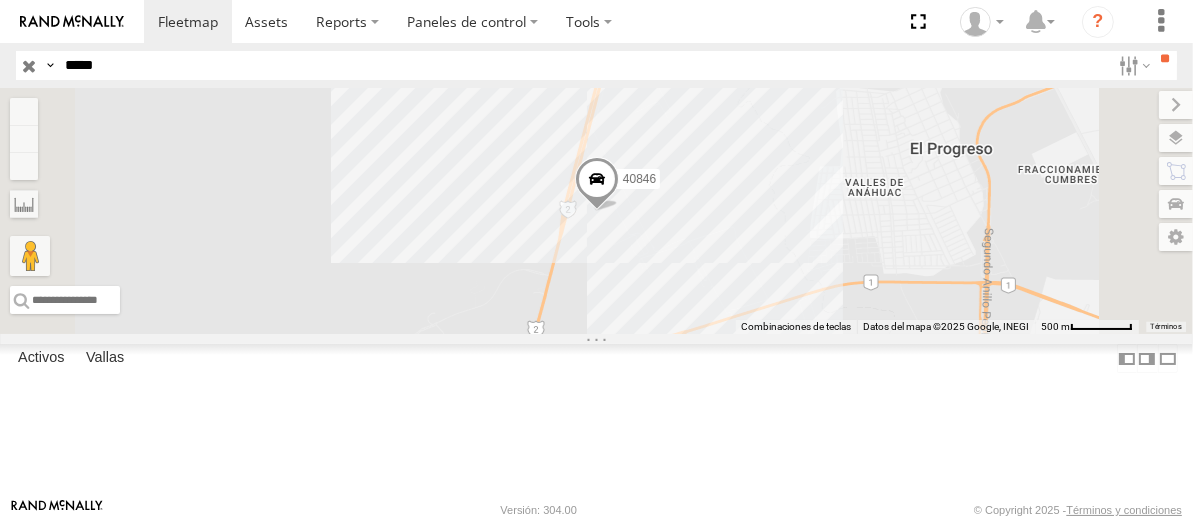 drag, startPoint x: 121, startPoint y: 71, endPoint x: 41, endPoint y: 59, distance: 80.895 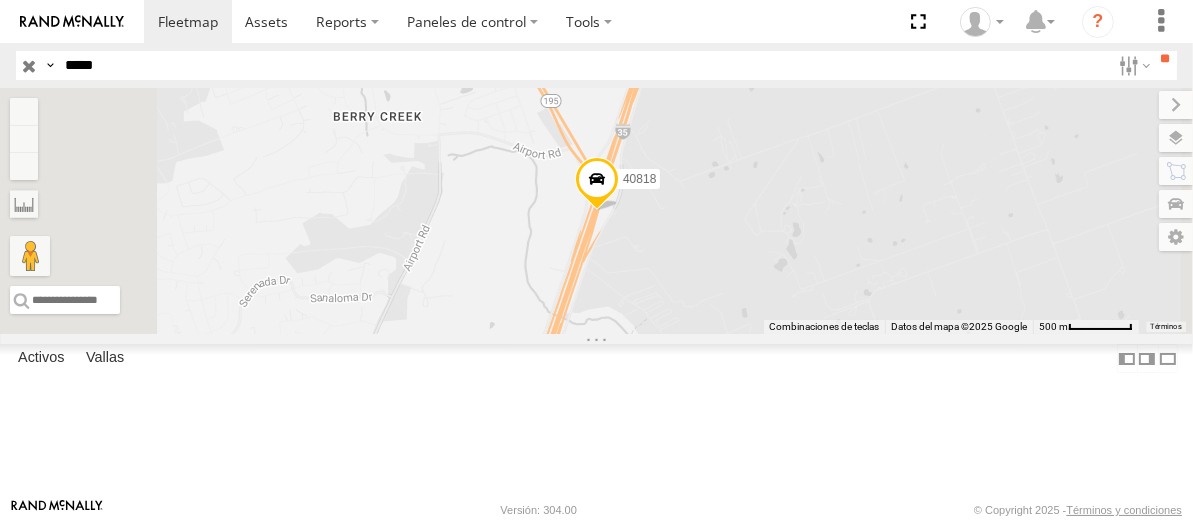 click at bounding box center (596, 184) 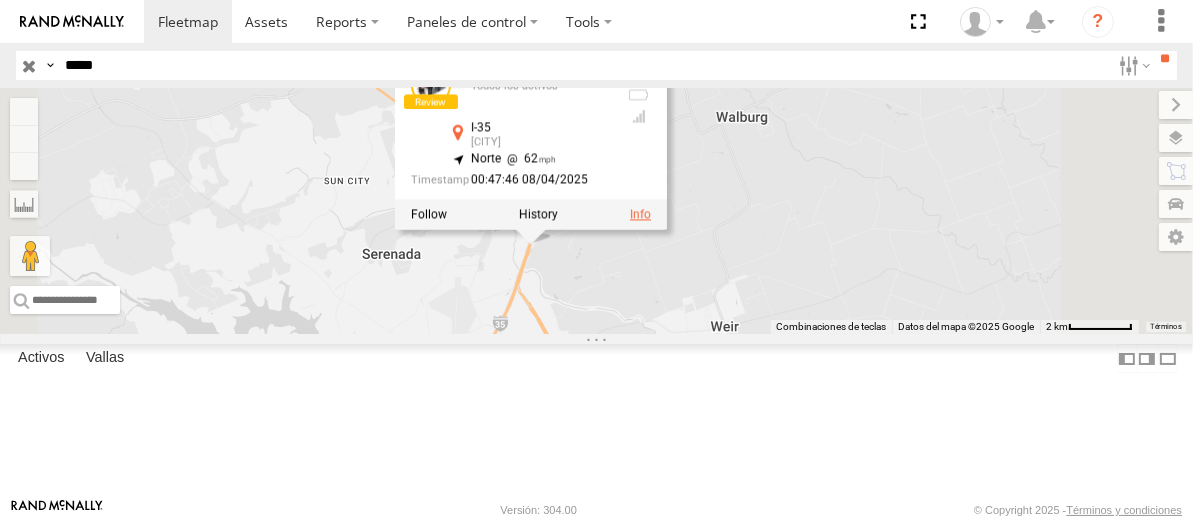 click at bounding box center (639, 214) 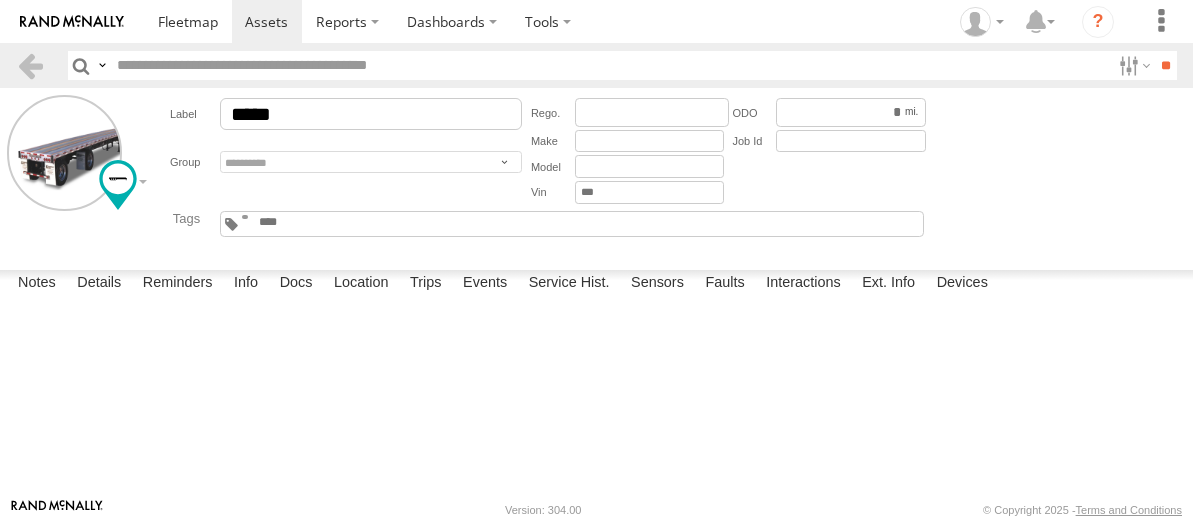 scroll, scrollTop: 0, scrollLeft: 0, axis: both 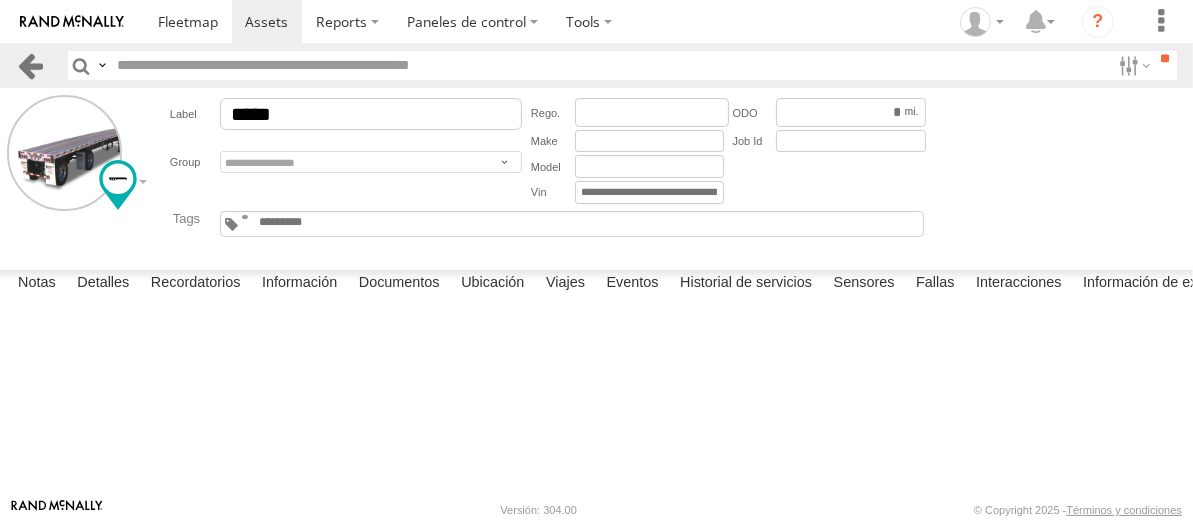 click at bounding box center [30, 65] 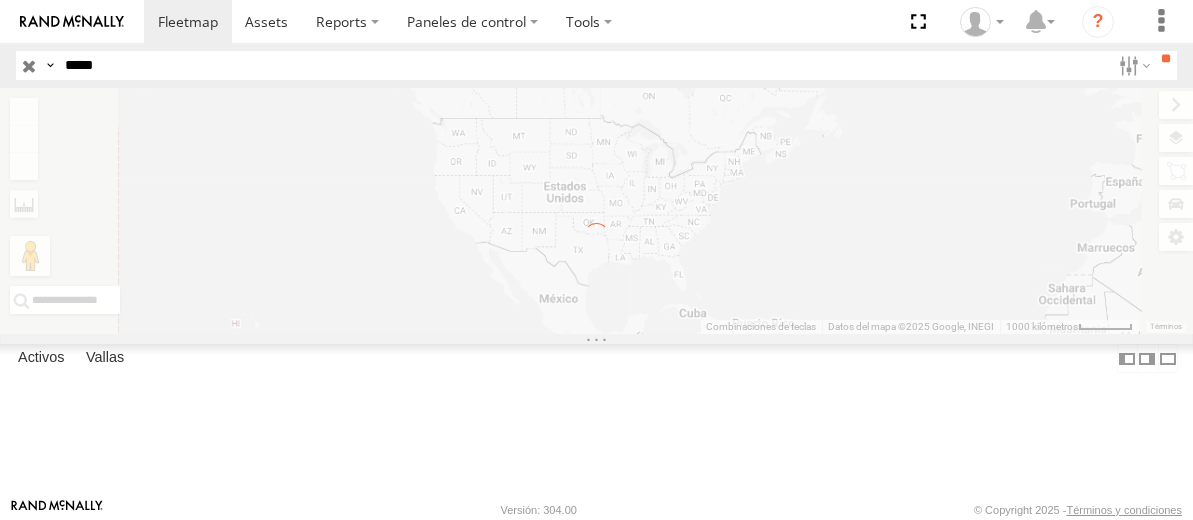 scroll, scrollTop: 0, scrollLeft: 0, axis: both 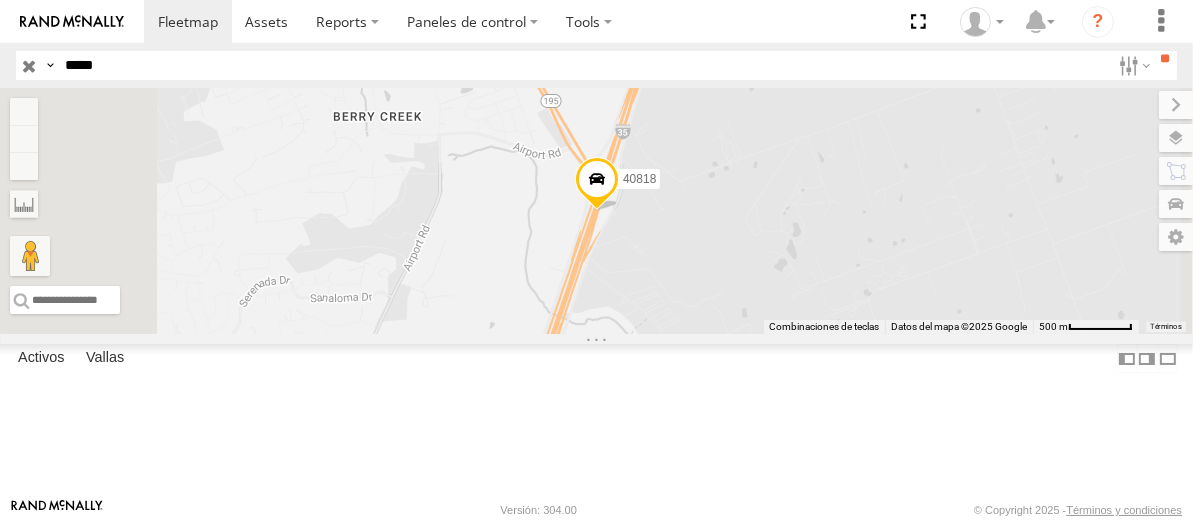 drag, startPoint x: 123, startPoint y: 67, endPoint x: 42, endPoint y: 78, distance: 81.7435 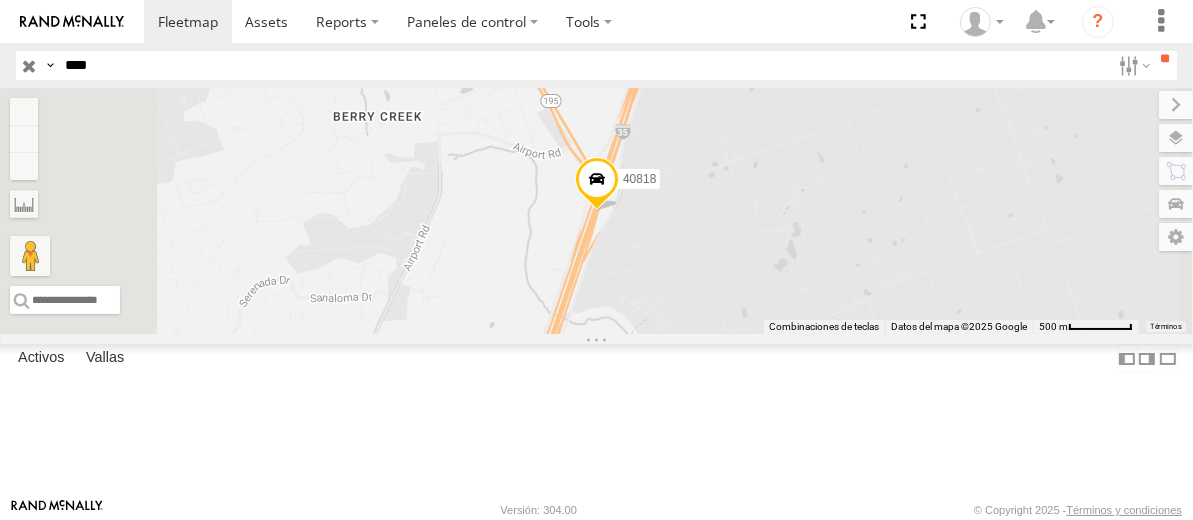 click on "**" at bounding box center (1165, 59) 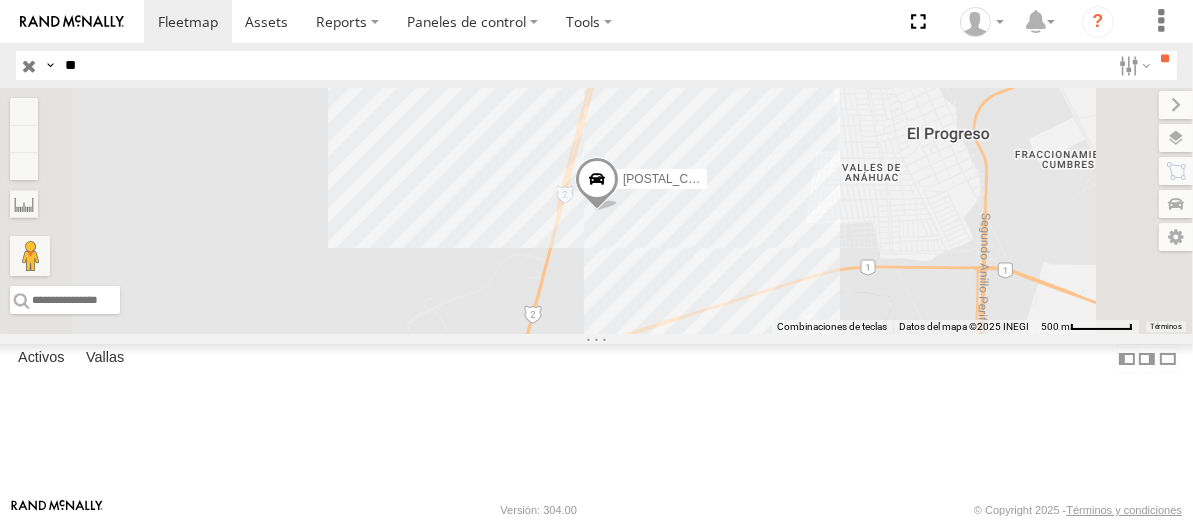 type on "*" 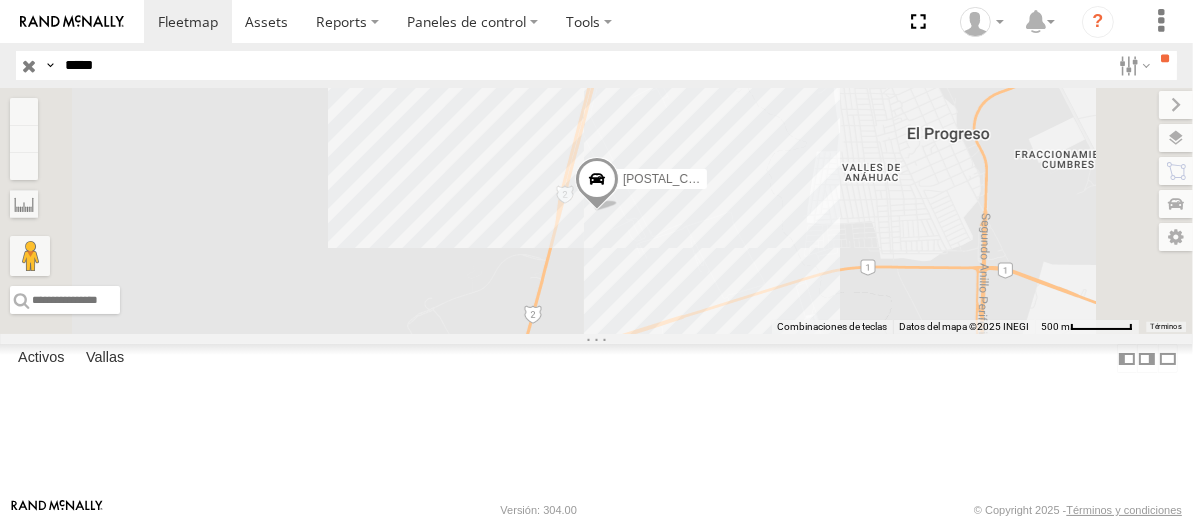 click on "**" at bounding box center [1165, 59] 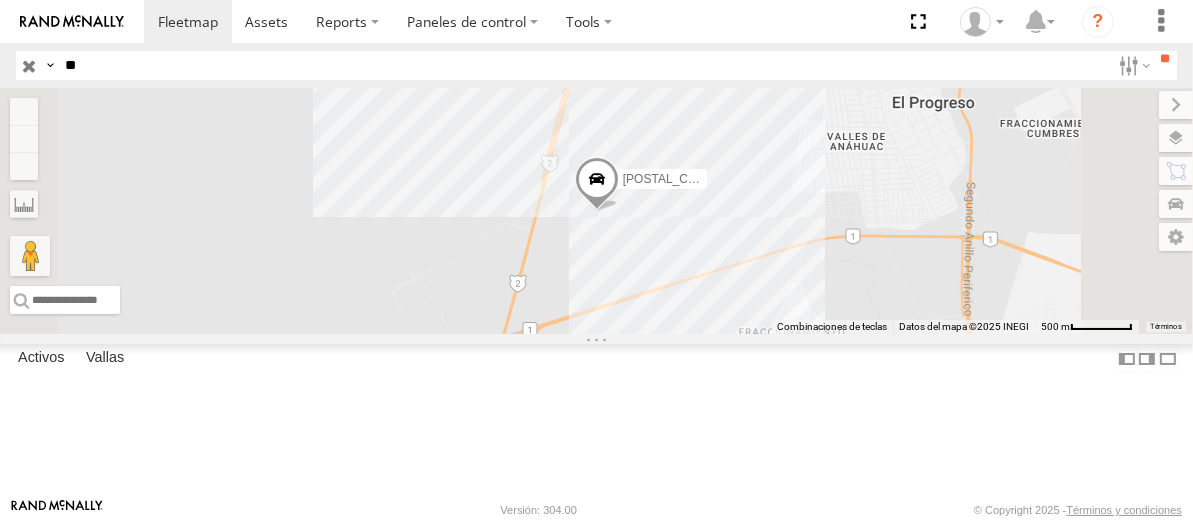 type on "*" 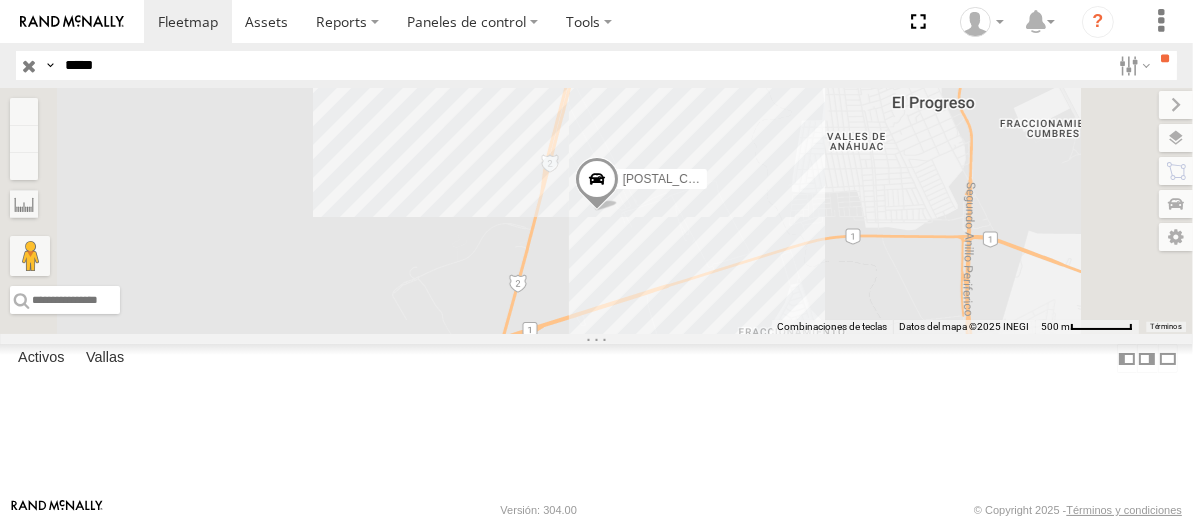 click on "**" at bounding box center (1165, 59) 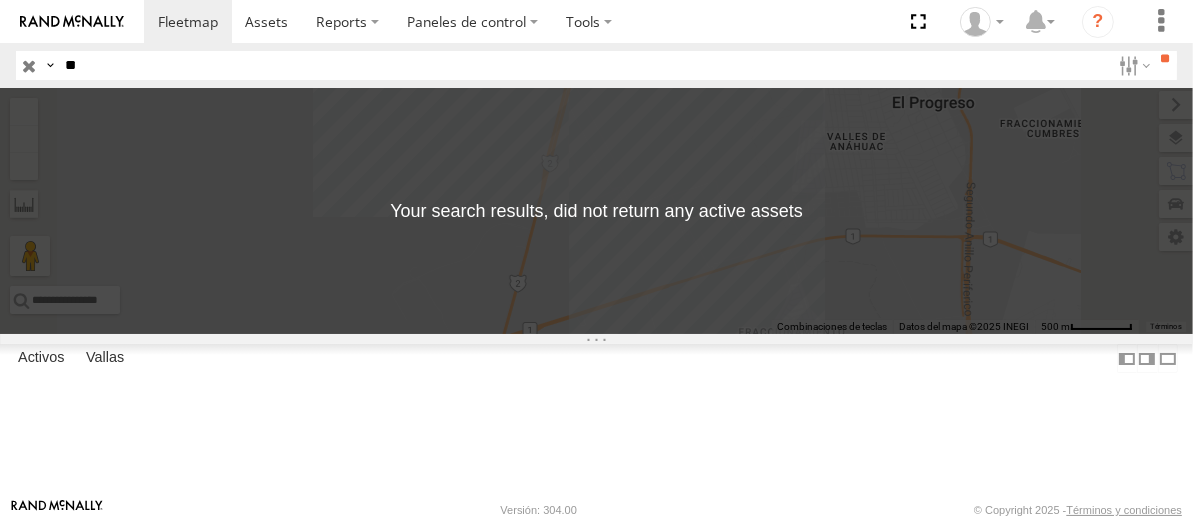 type on "*" 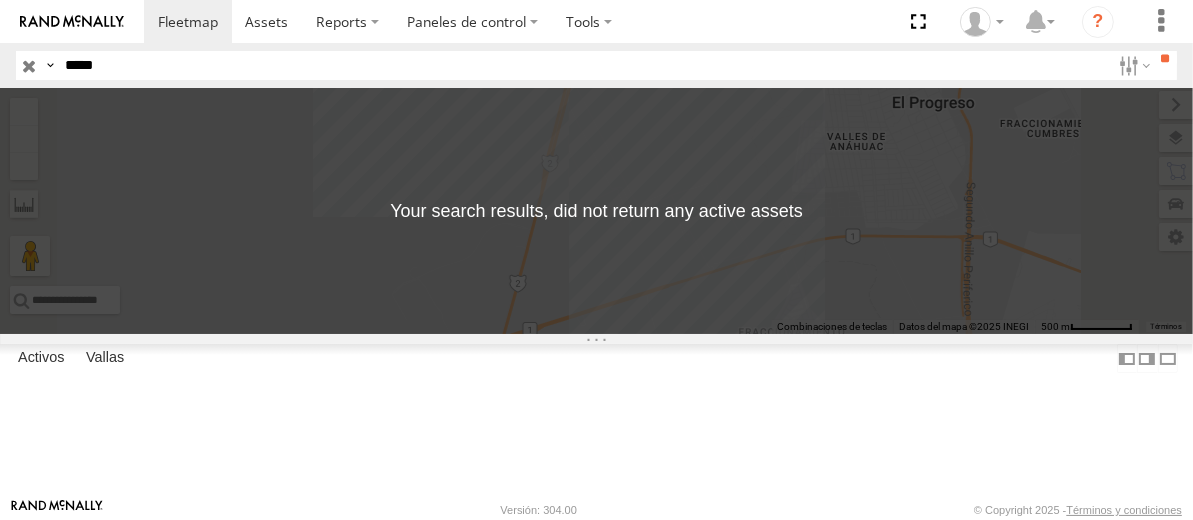 click on "**" at bounding box center [1165, 59] 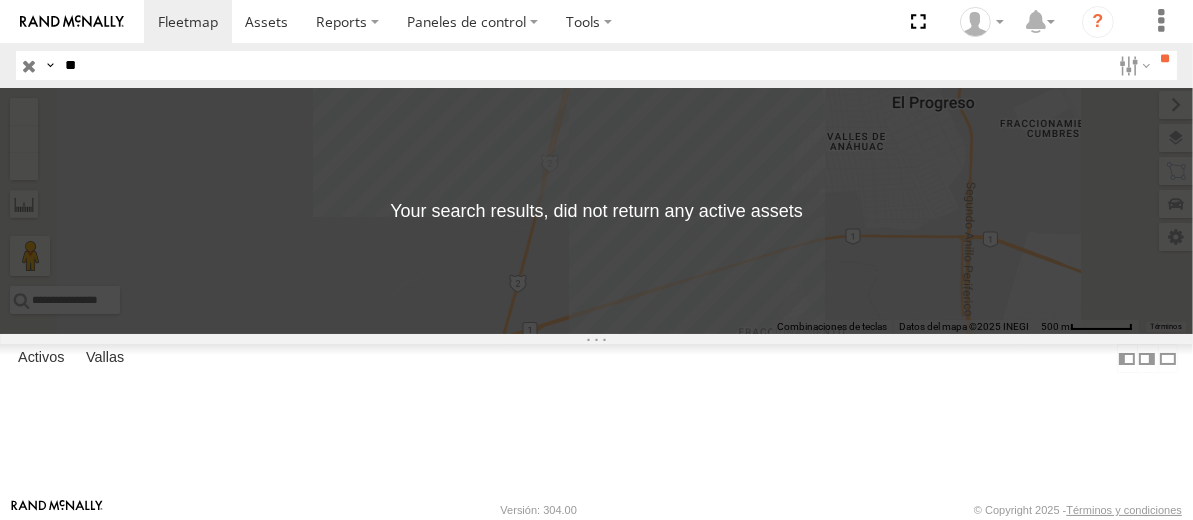 type on "*" 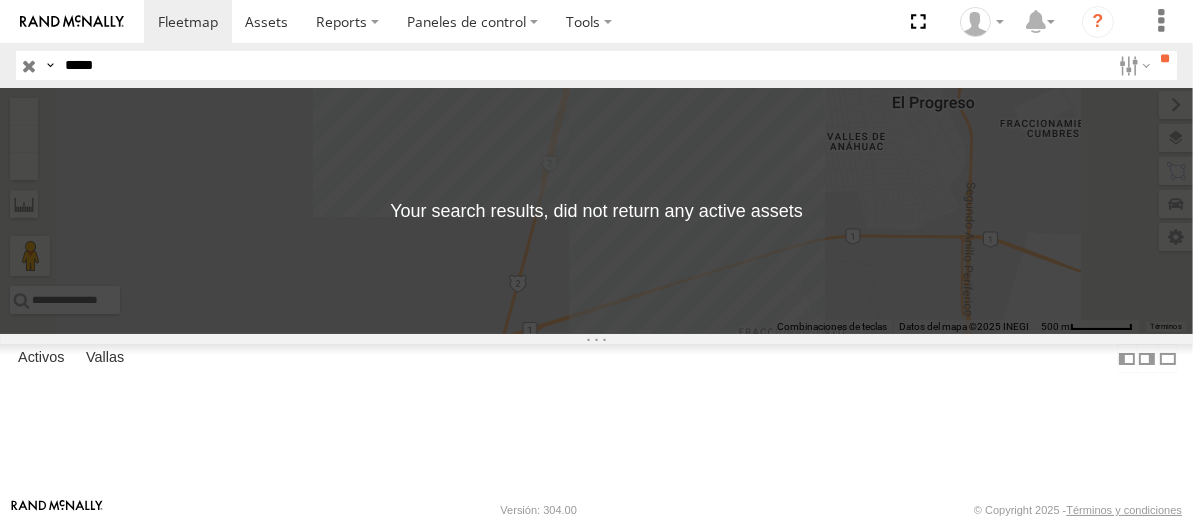 click on "**" at bounding box center [1165, 59] 